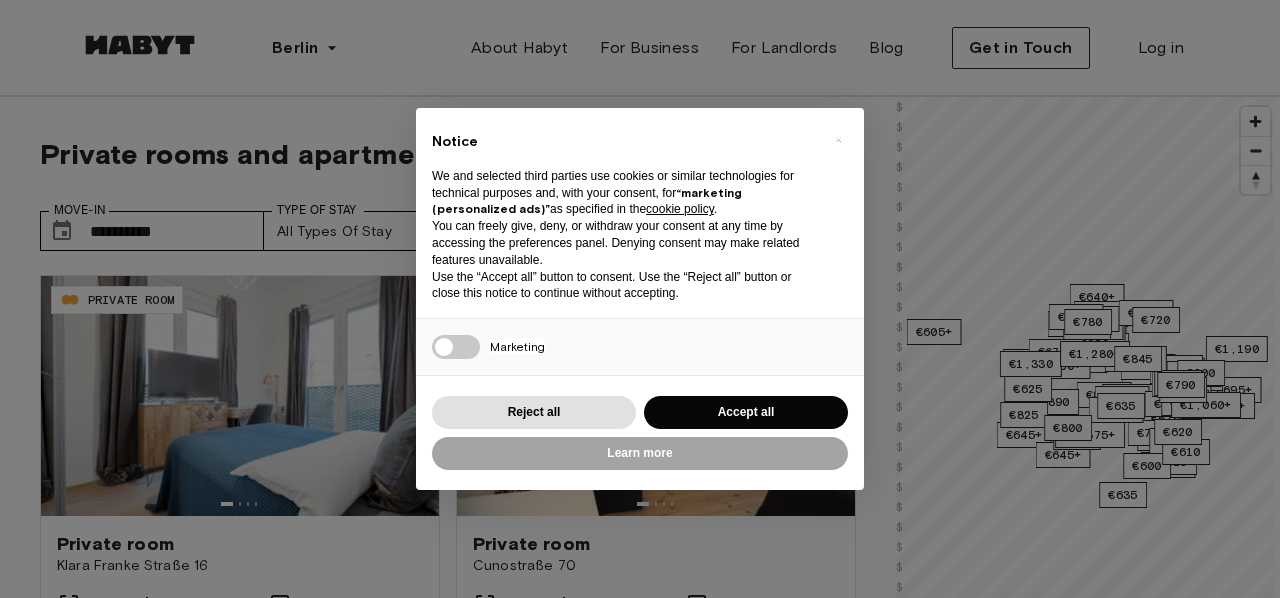 scroll, scrollTop: 40, scrollLeft: 0, axis: vertical 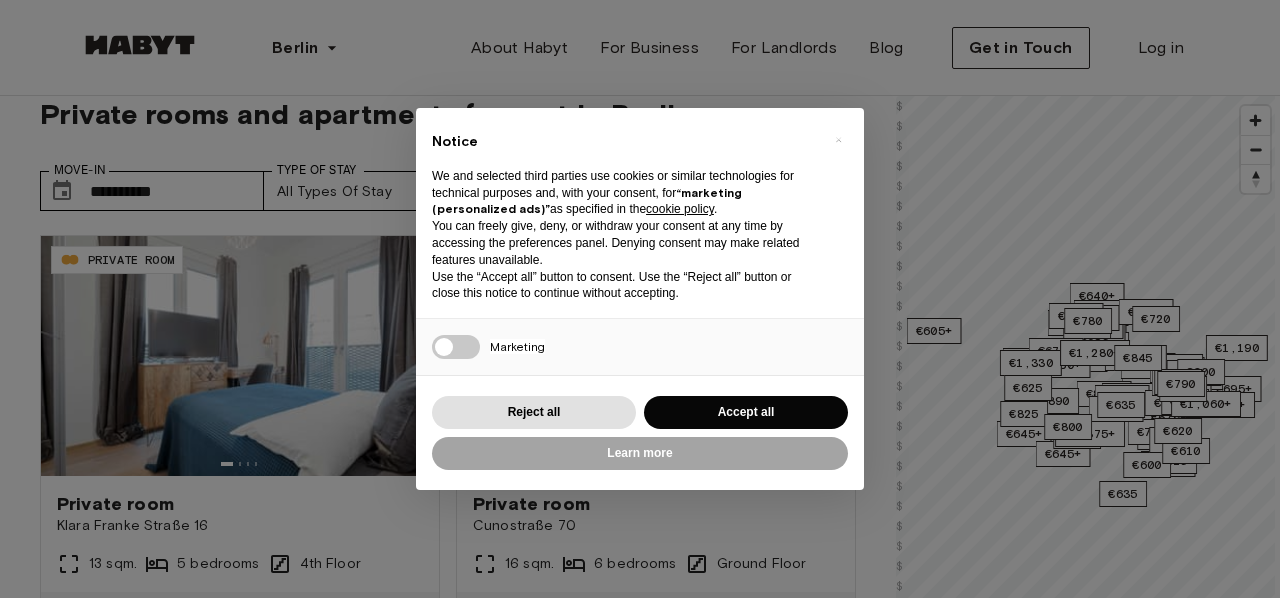 type on "**********" 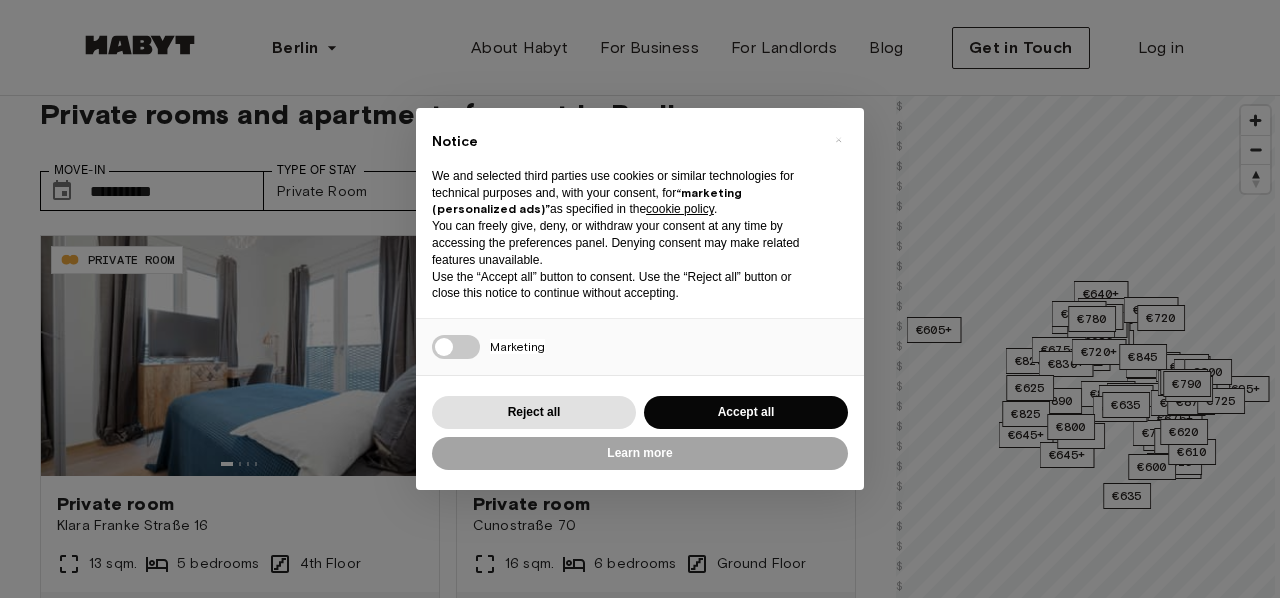 click on "×
Notice We   and selected third parties   use cookies or similar technologies for technical purposes and, with your consent, for  “marketing (personalized ads)”  as specified in the  cookie policy .  You can freely give, deny, or withdraw your consent at any time by accessing the preferences panel.  Denying consent may make related features unavailable. Use the “Accept all” button to consent. Use the “Reject all” button or close this notice to continue without accepting. Necessary Marketing Press again to continue 0/1 Learn more Reject all Accept all" at bounding box center [640, 299] 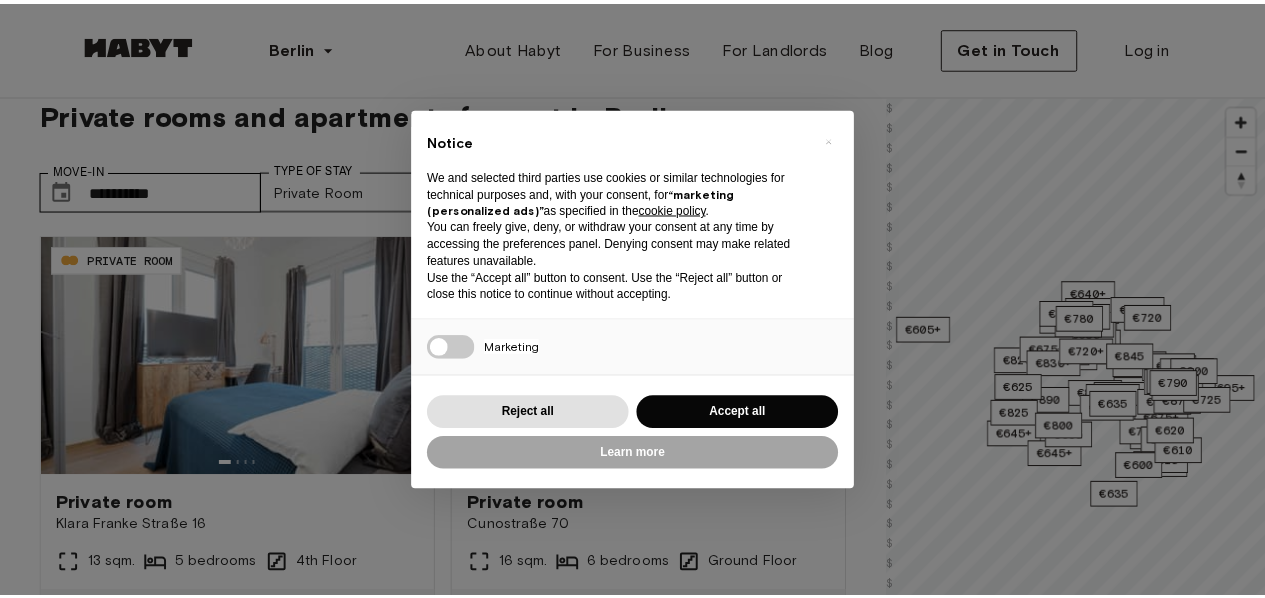 scroll, scrollTop: 0, scrollLeft: 0, axis: both 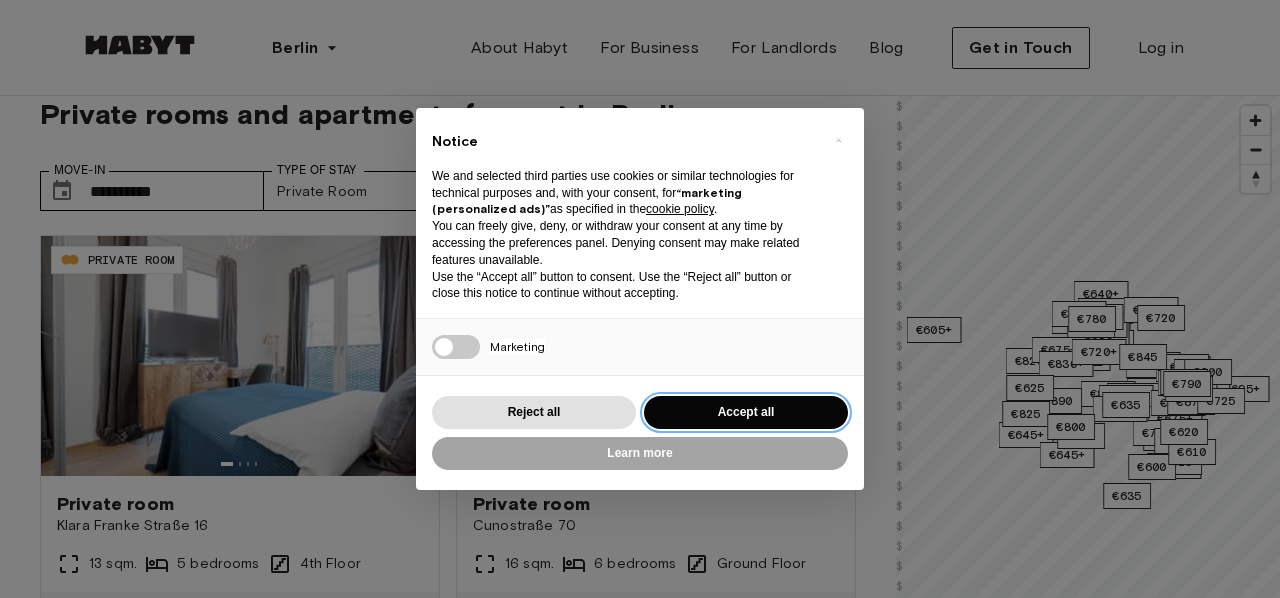 click on "Accept all" at bounding box center [746, 412] 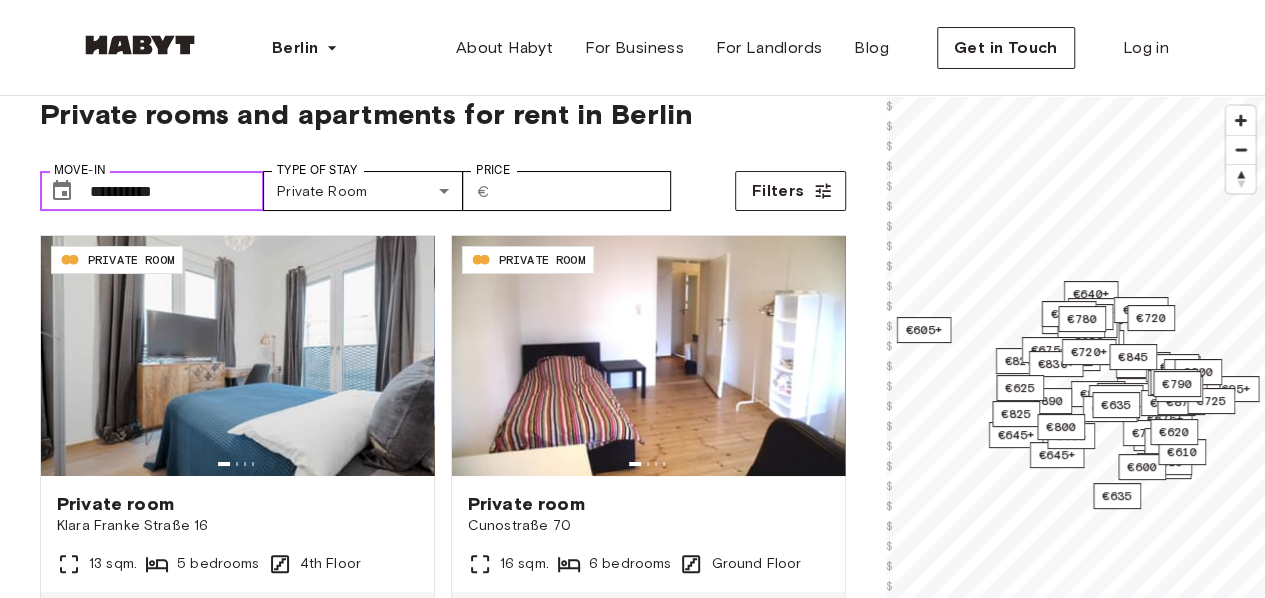 click on "**********" at bounding box center (177, 191) 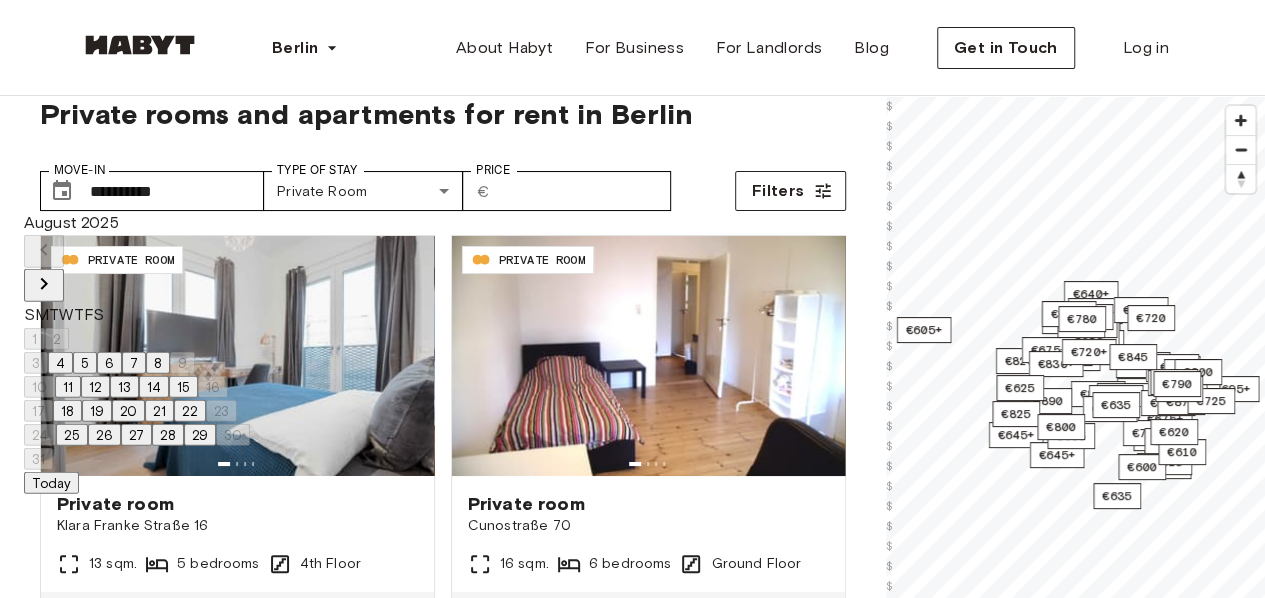 click 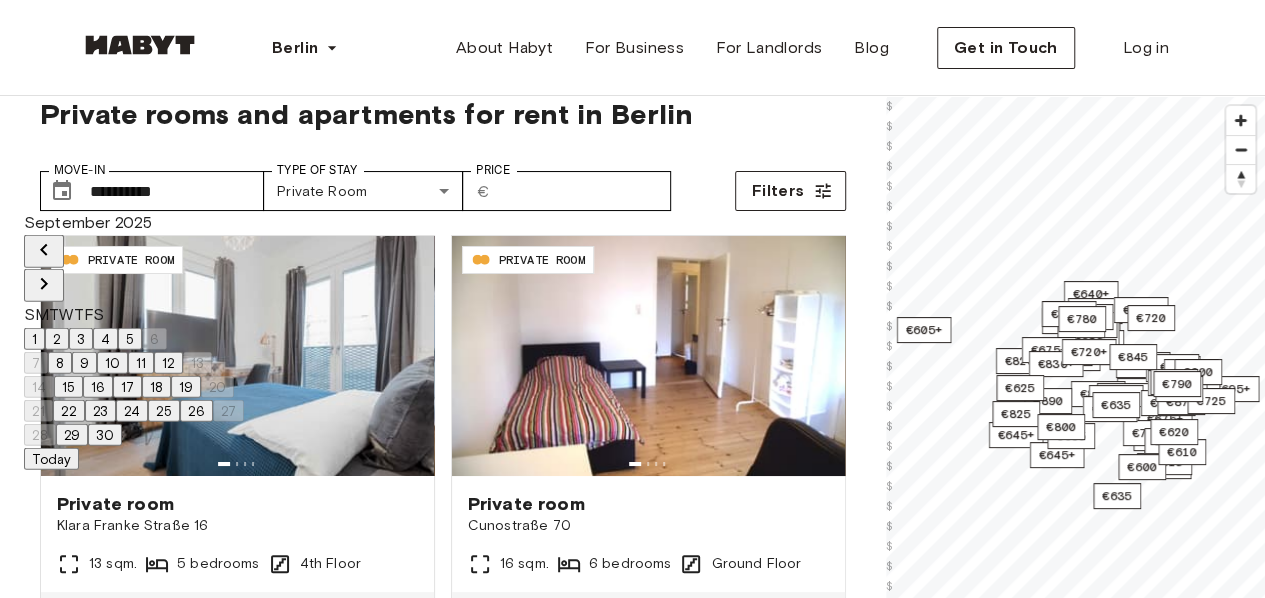 click on "1" at bounding box center (34, 339) 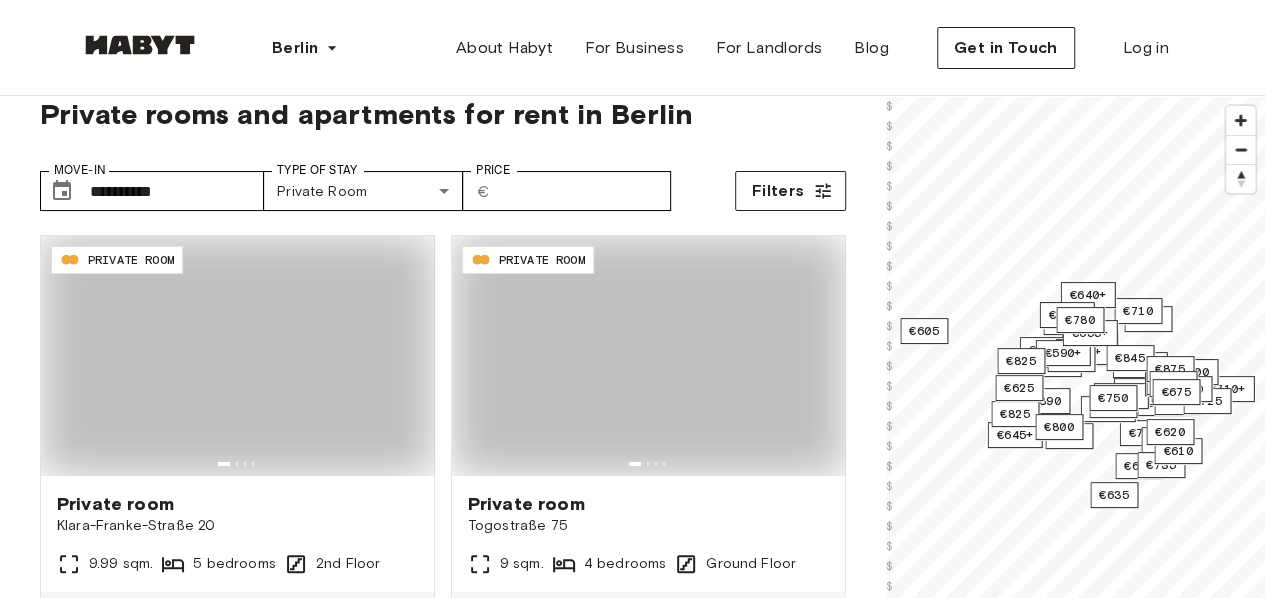 type on "**********" 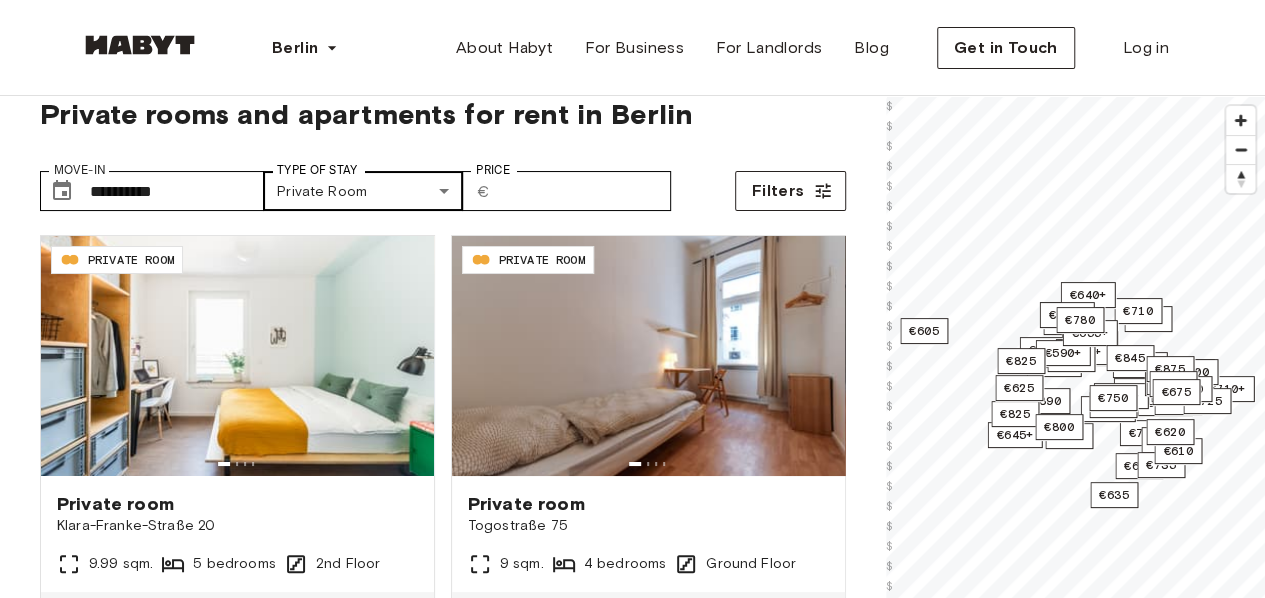 click on "Klara-Franke-Straße [NUMBER]
[NUMBER] sqm. [NUMBER] bedrooms [NUMBER] Floor From [MONTH] [DAY] €[PRICE] €[PRICE] monthly
Klara-Franke-Straße [NUMBER]
[NUMBER] sqm. [NUMBER] bedrooms [NUMBER] Floor From [MONTH] [DAY] €[PRICE] €[PRICE] monthly
Einbecker Straße [NUMBER]
[NUMBER] sqm. [NUMBER] bedrooms [NUMBER] Floor From [MONTH] [DAY] €[PRICE] €[PRICE] monthly
Müllerstraße [NUMBER]
[NUMBER] sqm." at bounding box center [632, 2374] 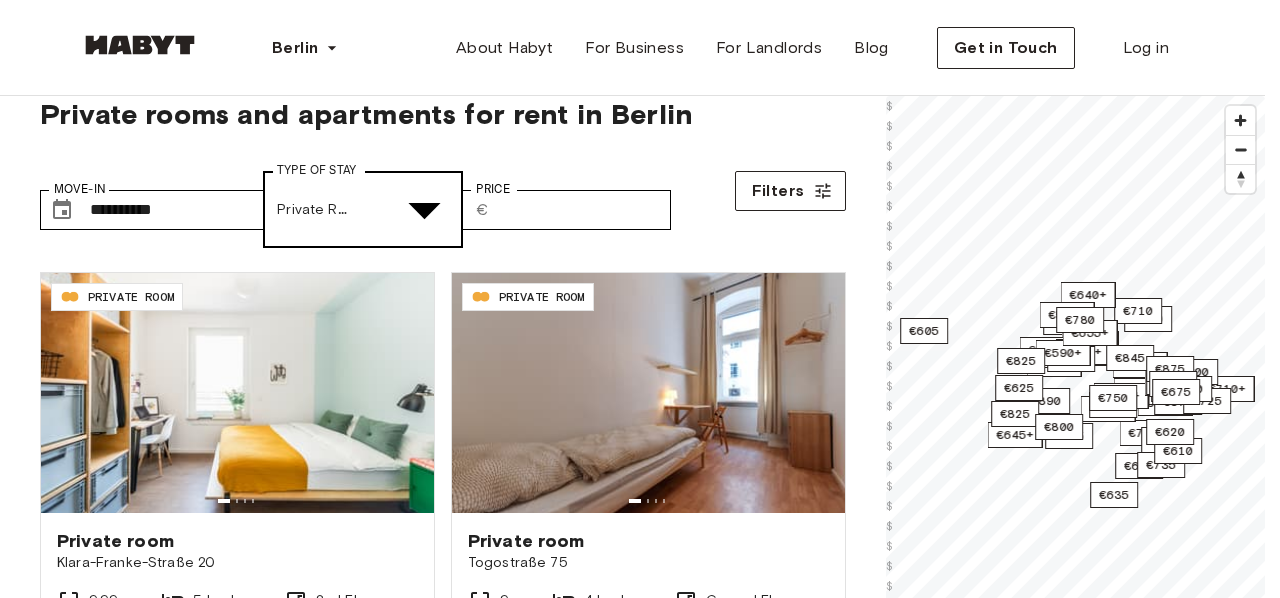 click at bounding box center [632, 4841] 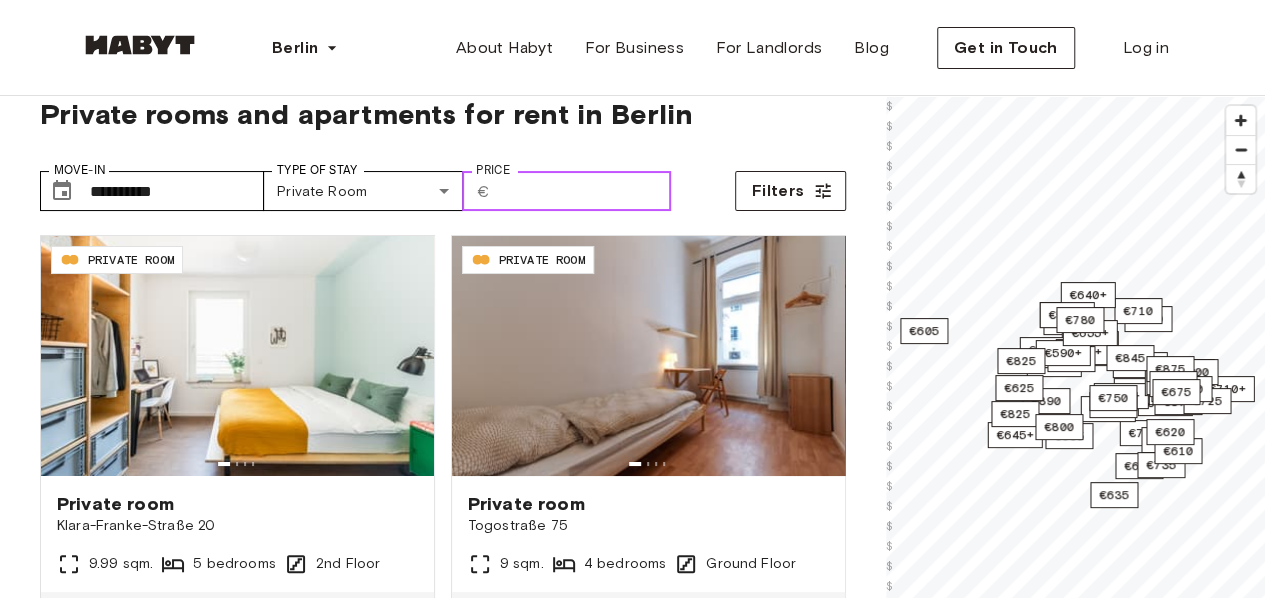 click on "Price" at bounding box center [584, 191] 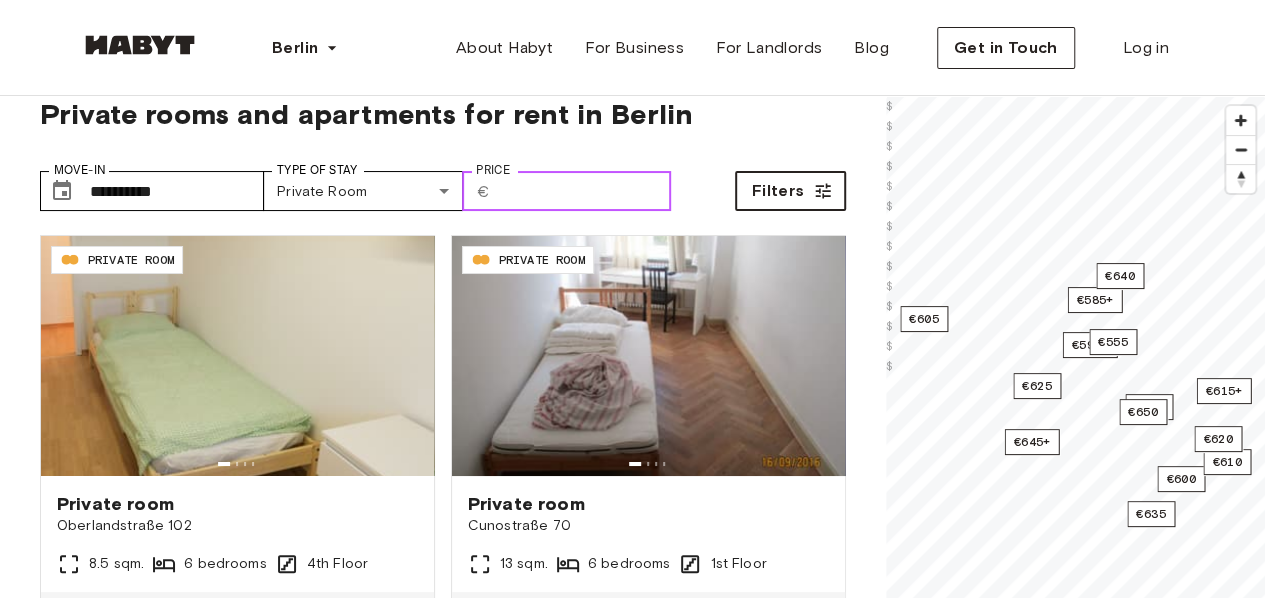 type on "***" 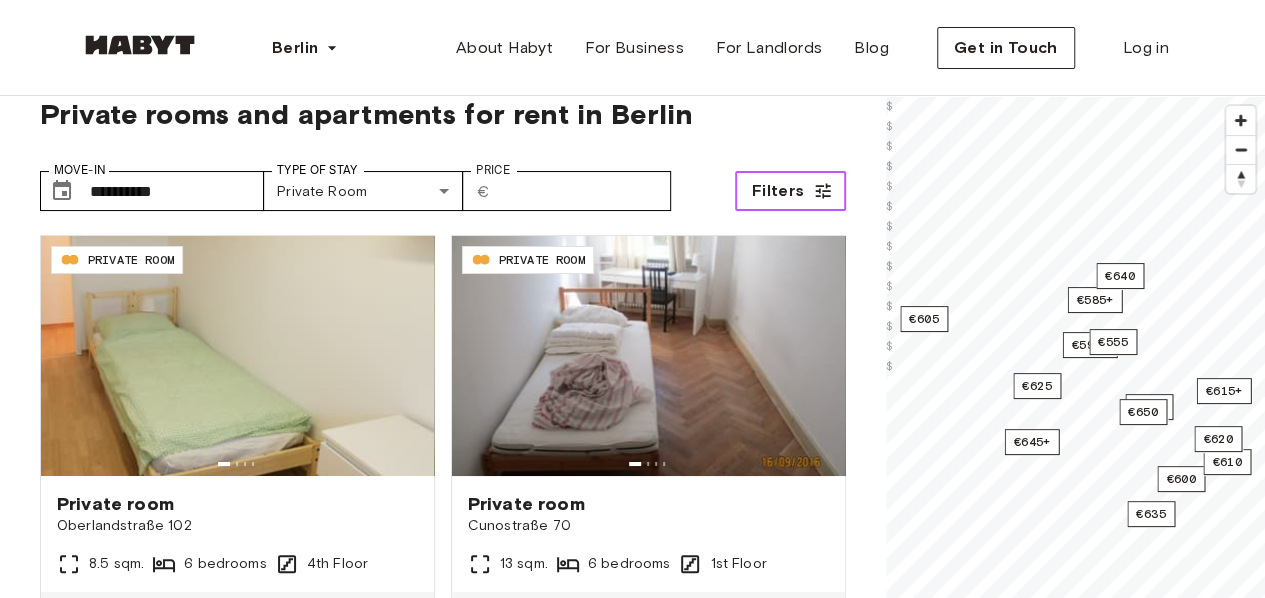 click on "Filters" at bounding box center (790, 191) 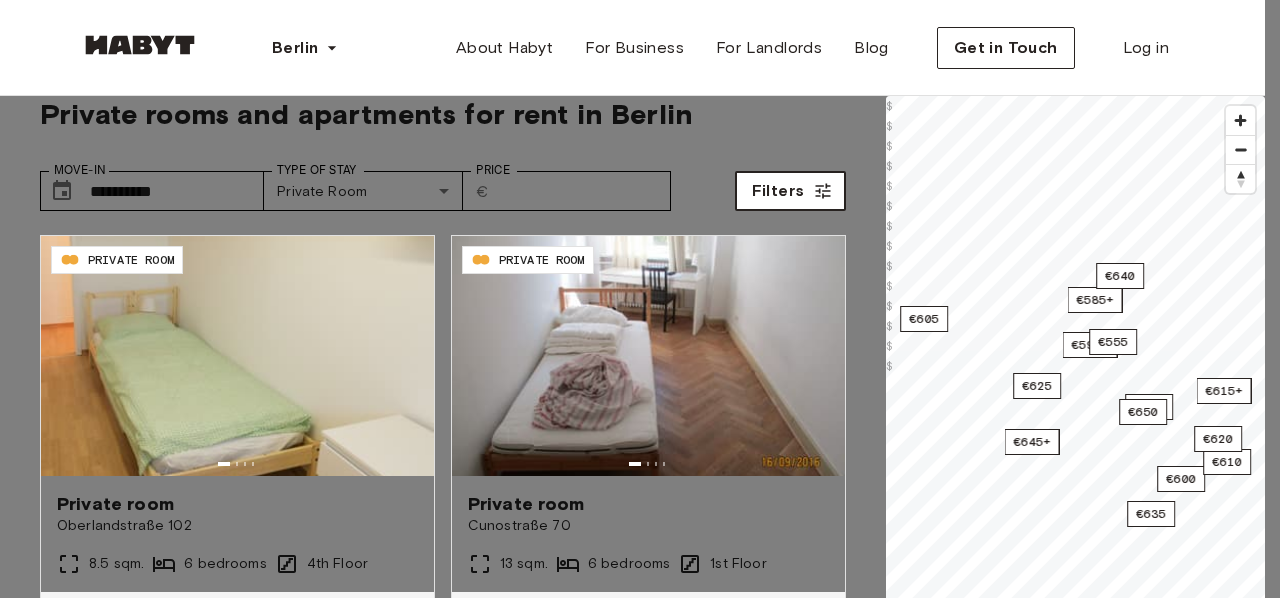 click on "Private apartment" at bounding box center (632, 5050) 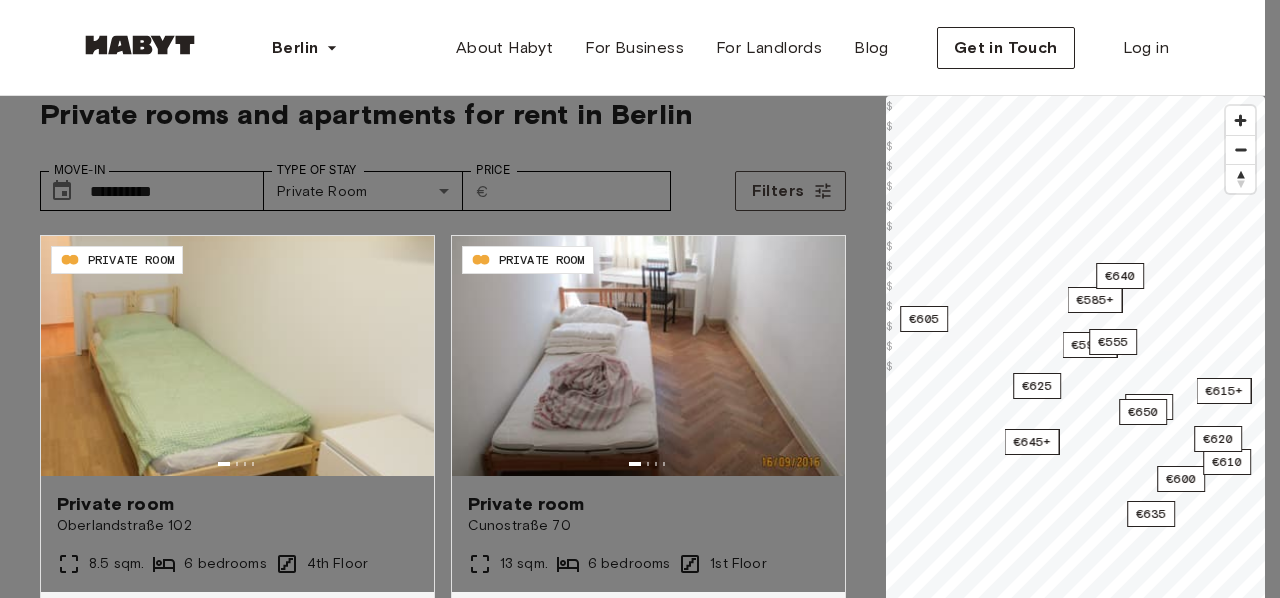 click at bounding box center (640, 299) 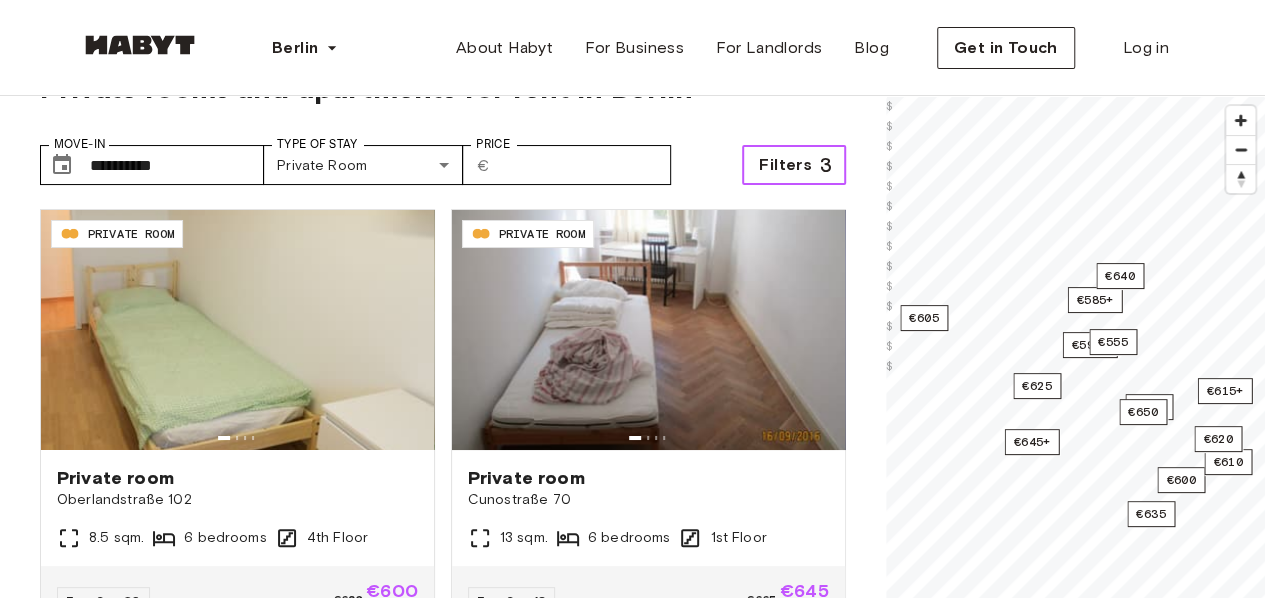 scroll, scrollTop: 0, scrollLeft: 0, axis: both 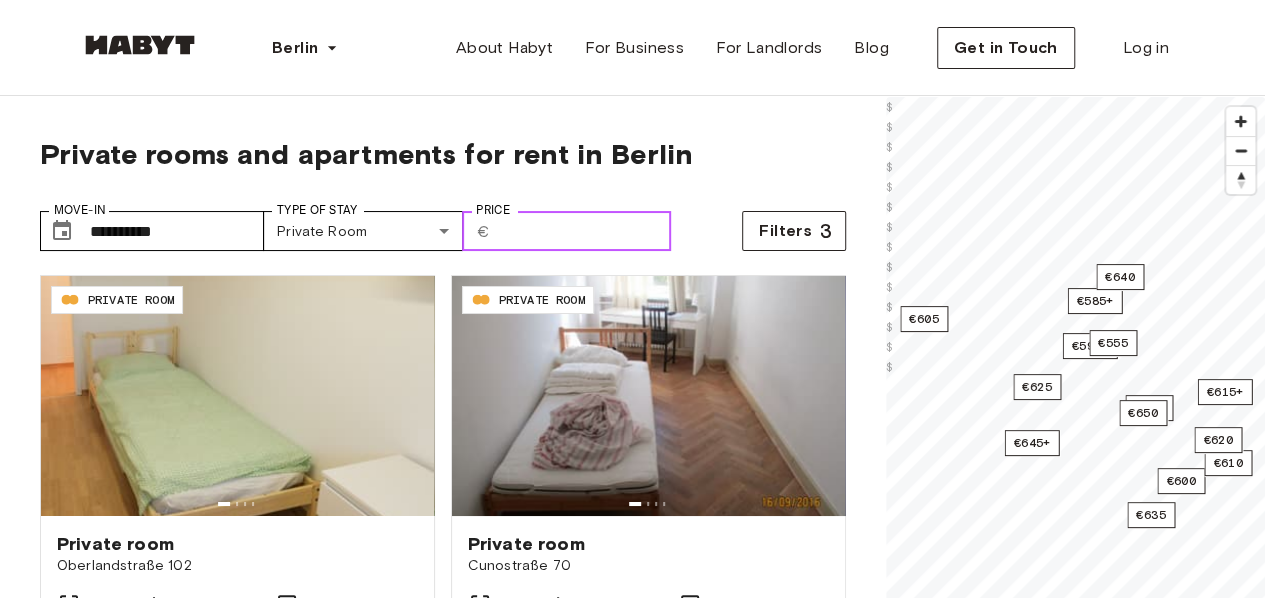 click on "***" at bounding box center (584, 231) 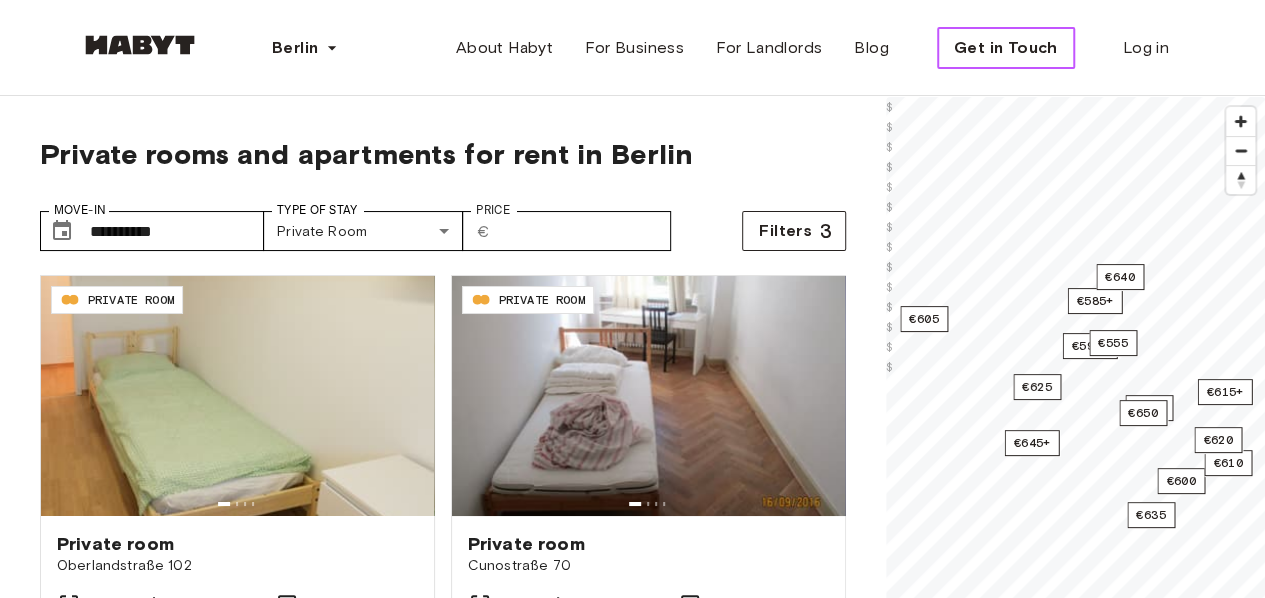 click on "Get in Touch" at bounding box center [1006, 48] 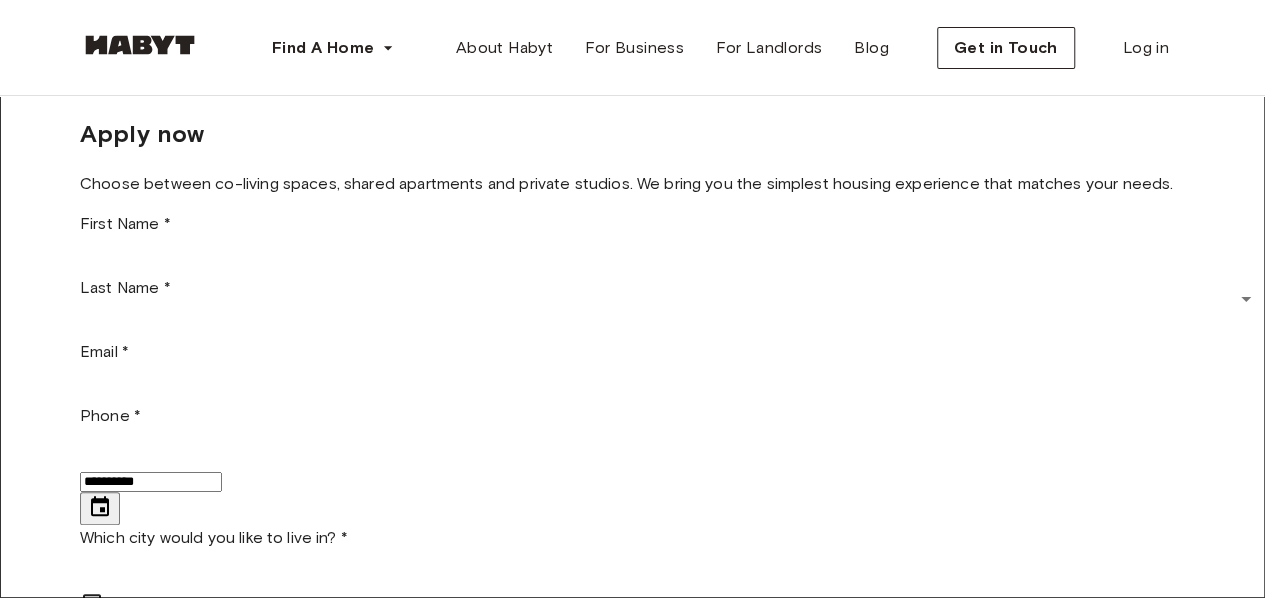 click on "First Name *" at bounding box center [646, 256] 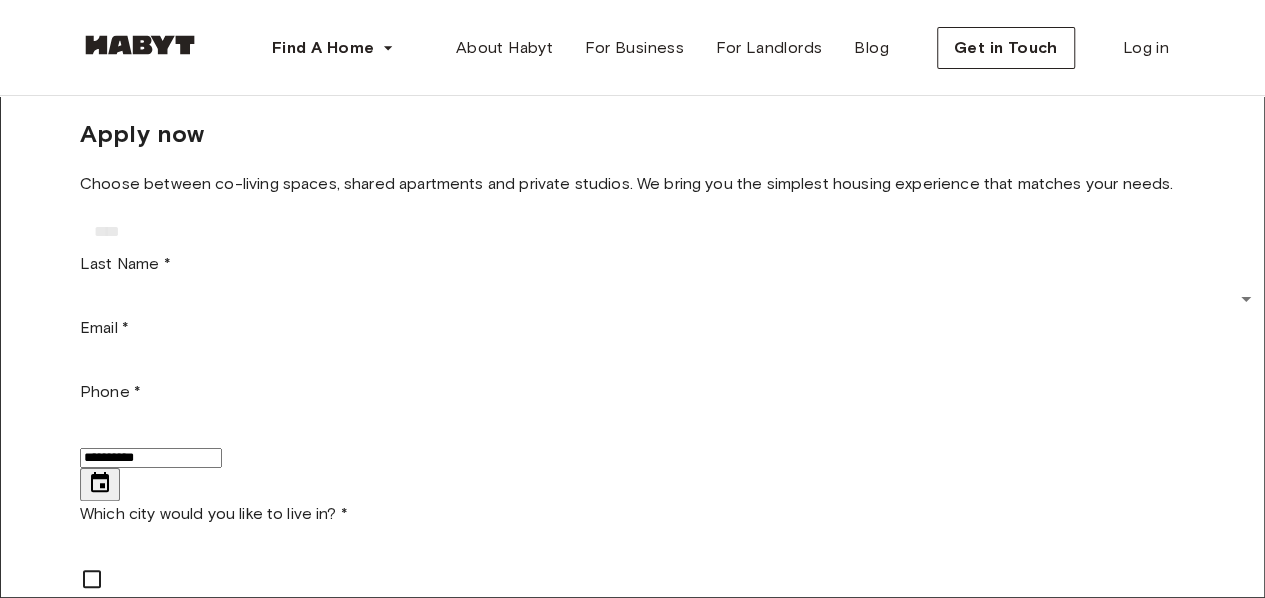 type on "*******" 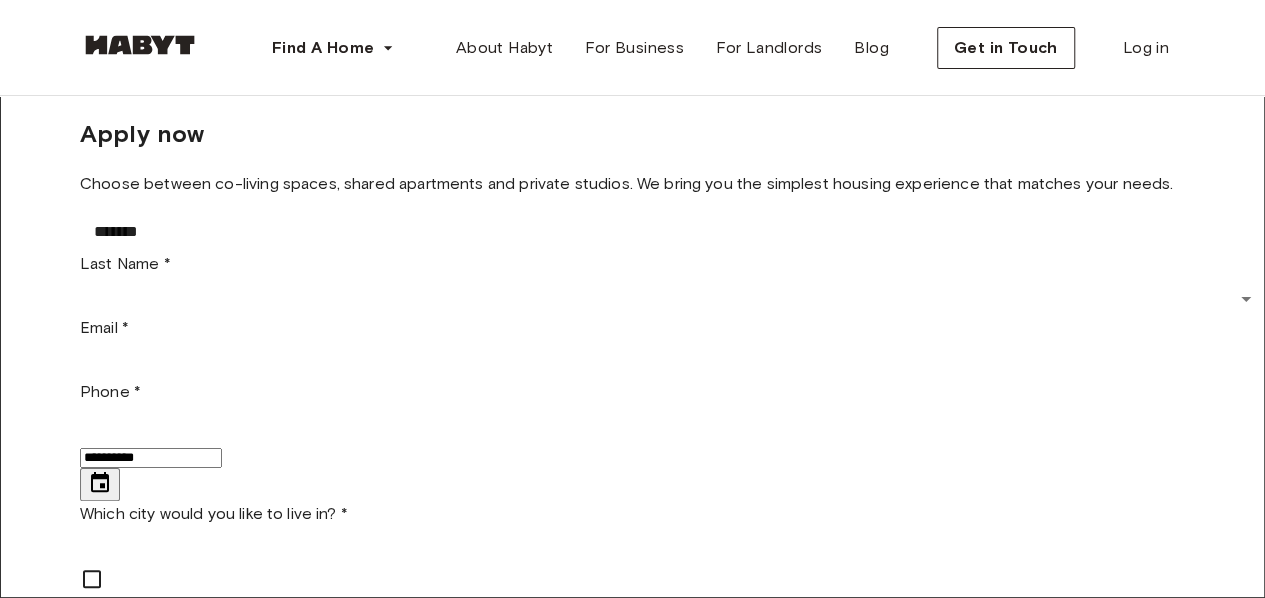type on "********" 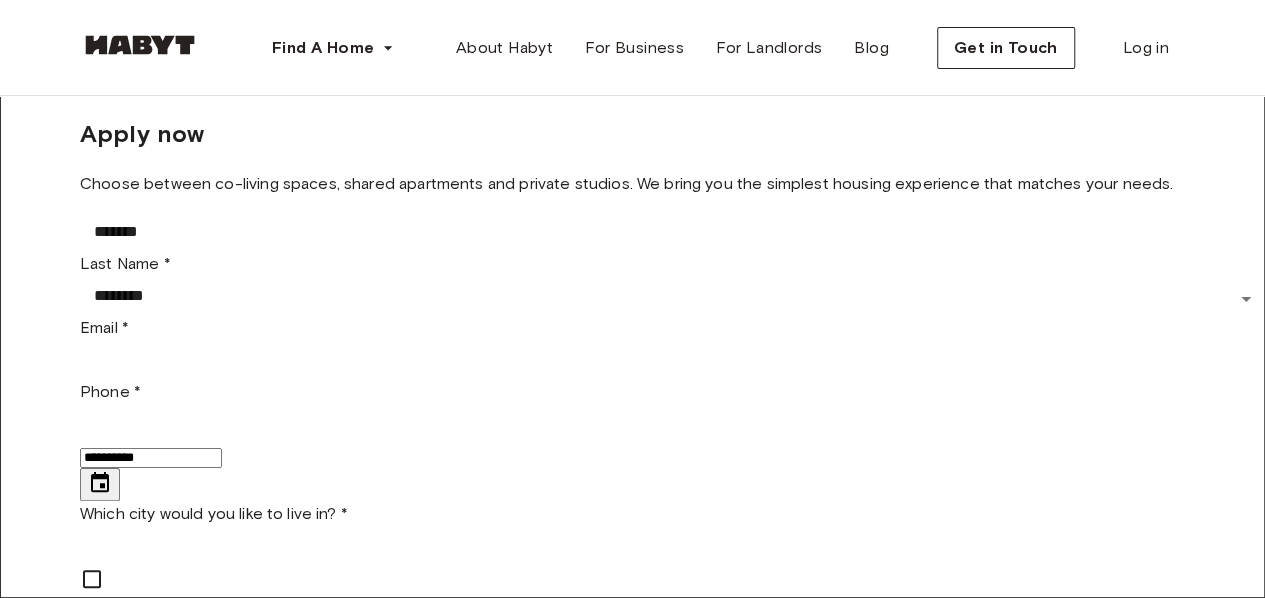 type on "**********" 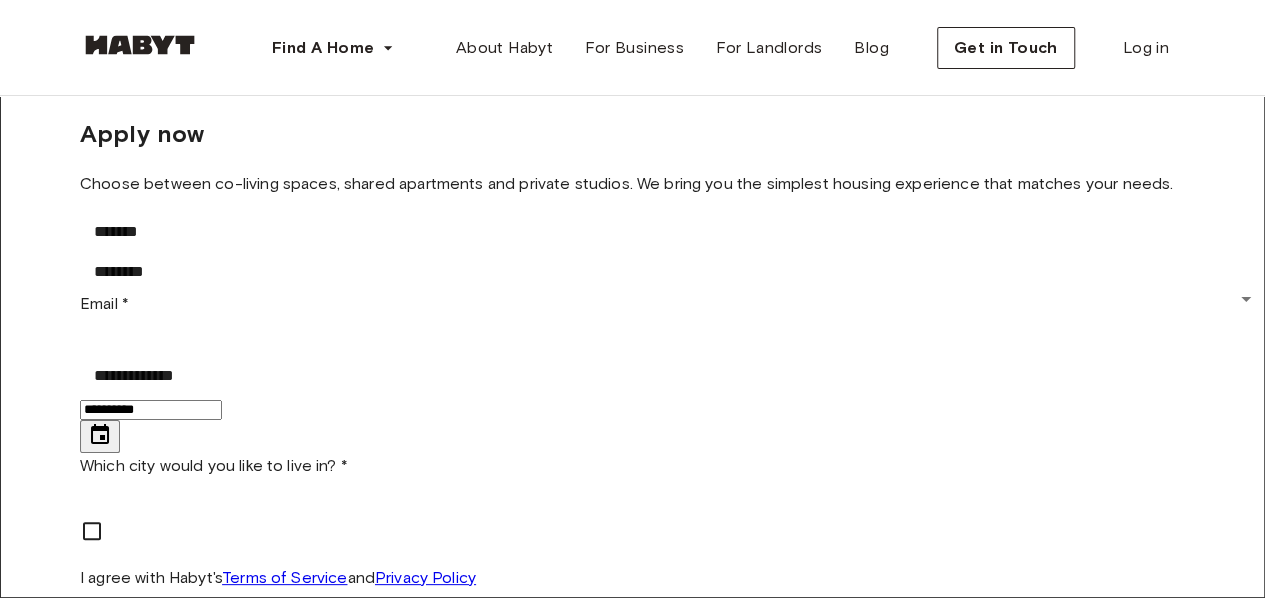 click on "Email *" at bounding box center (646, 336) 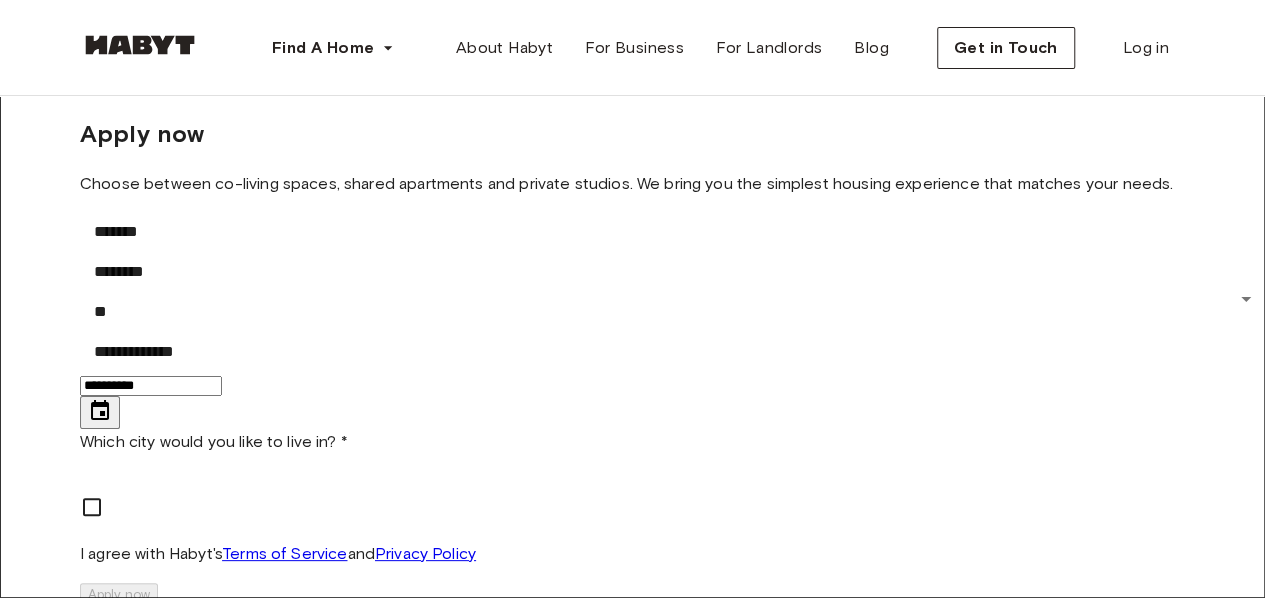 type on "*" 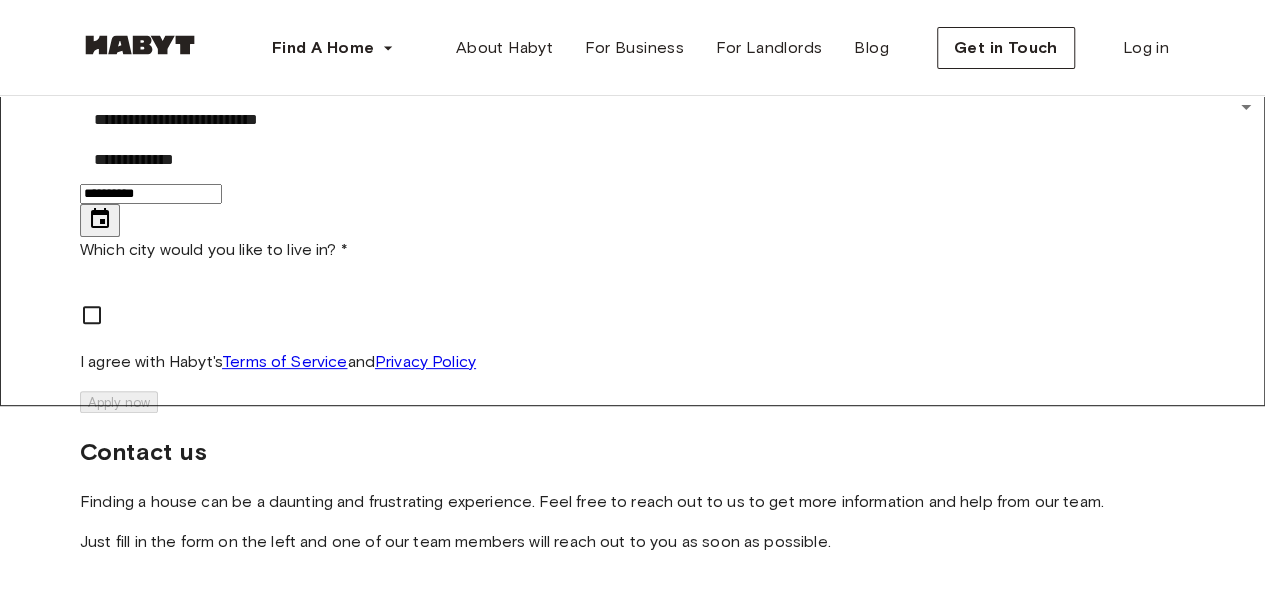 scroll, scrollTop: 196, scrollLeft: 0, axis: vertical 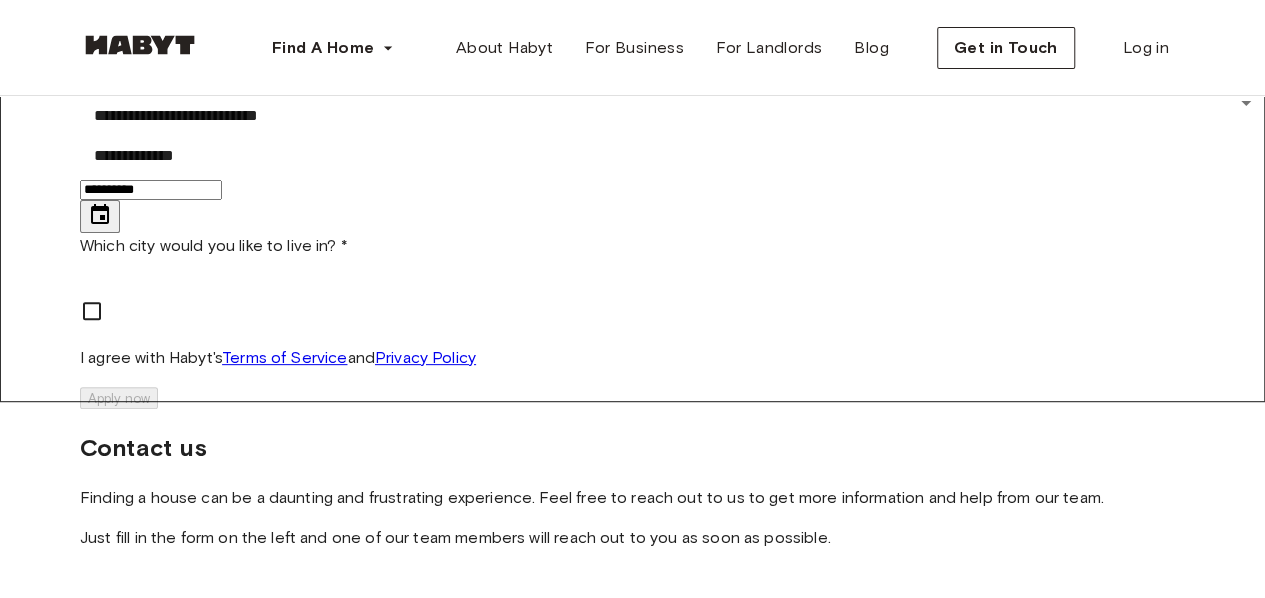 type on "**********" 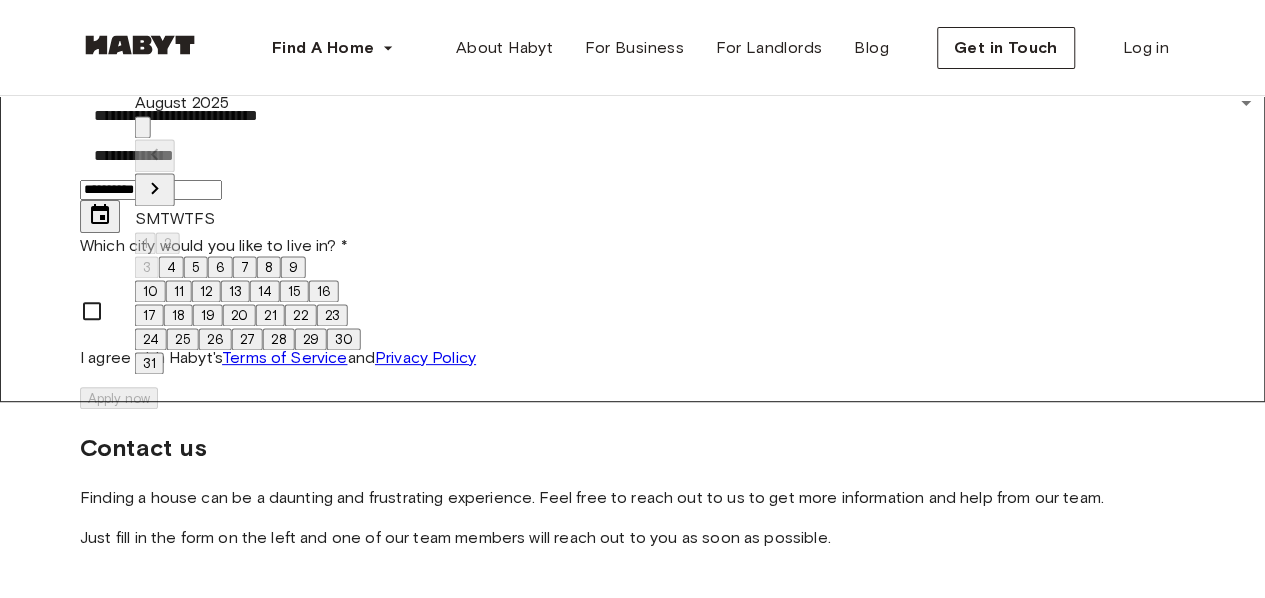 click 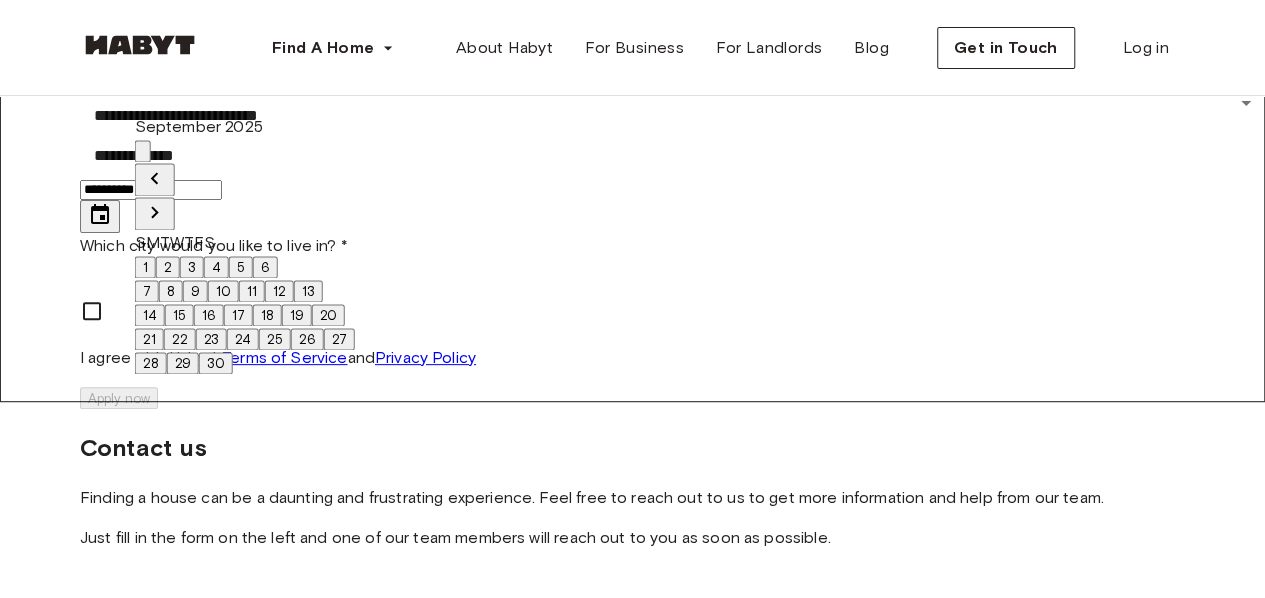 click on "1" at bounding box center [145, 267] 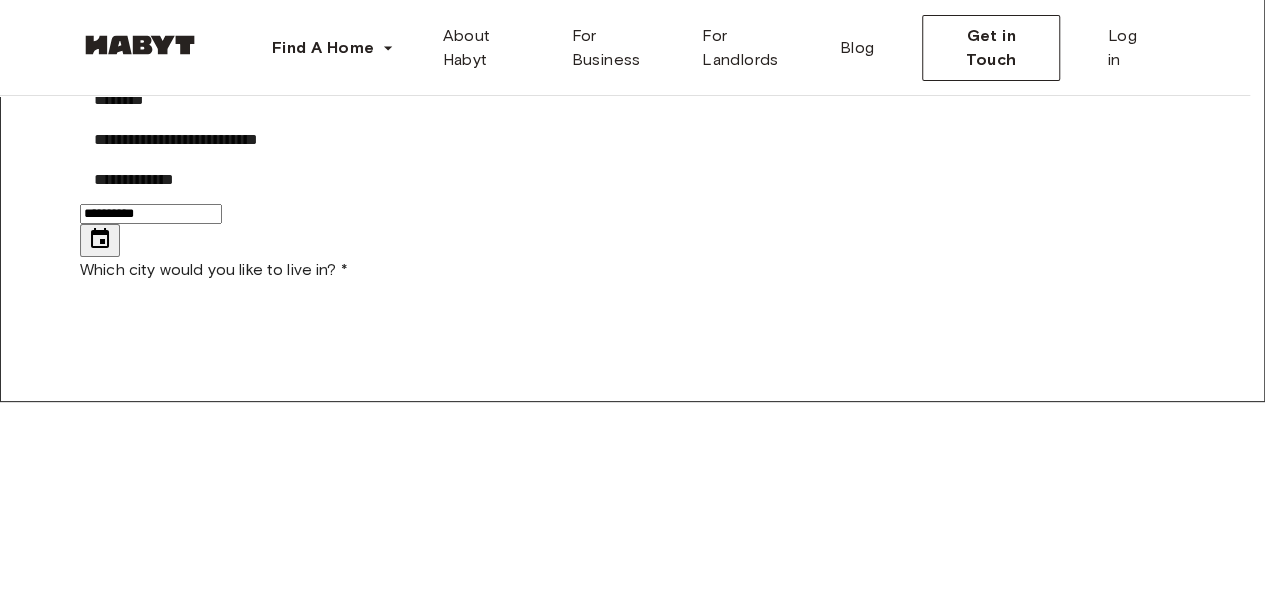 click on "[FIRST] [LAST]
[EMAIL]
[PHONE]
[MONTH] [DAY]" at bounding box center [632, 1498] 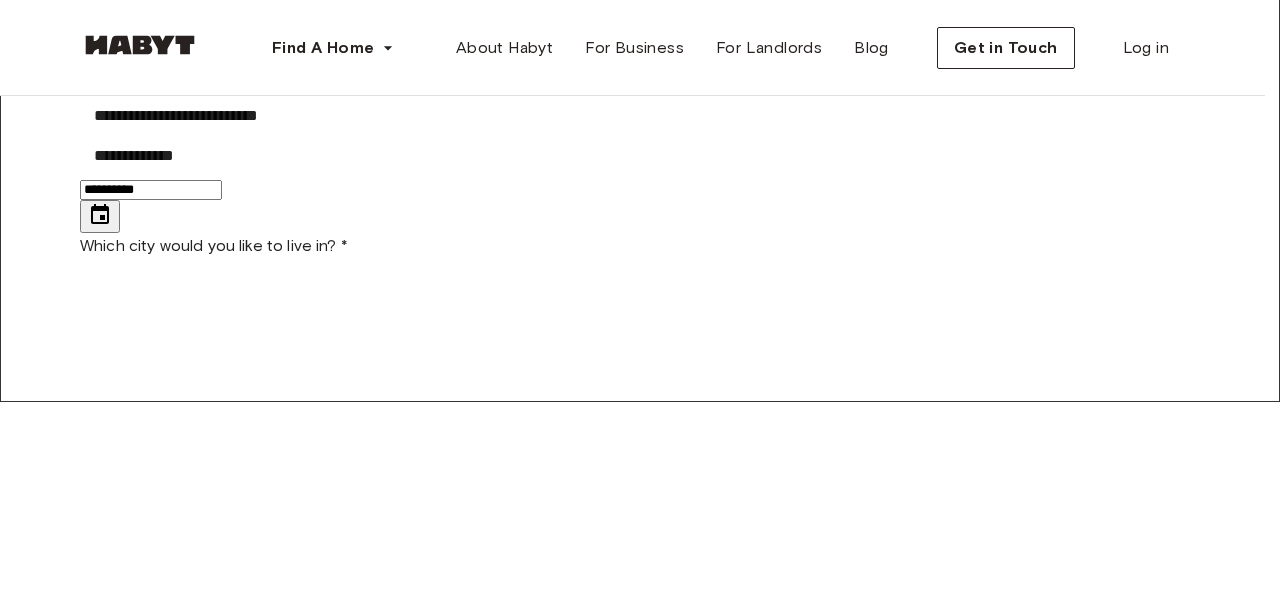click on "Berlin" at bounding box center [652, 2646] 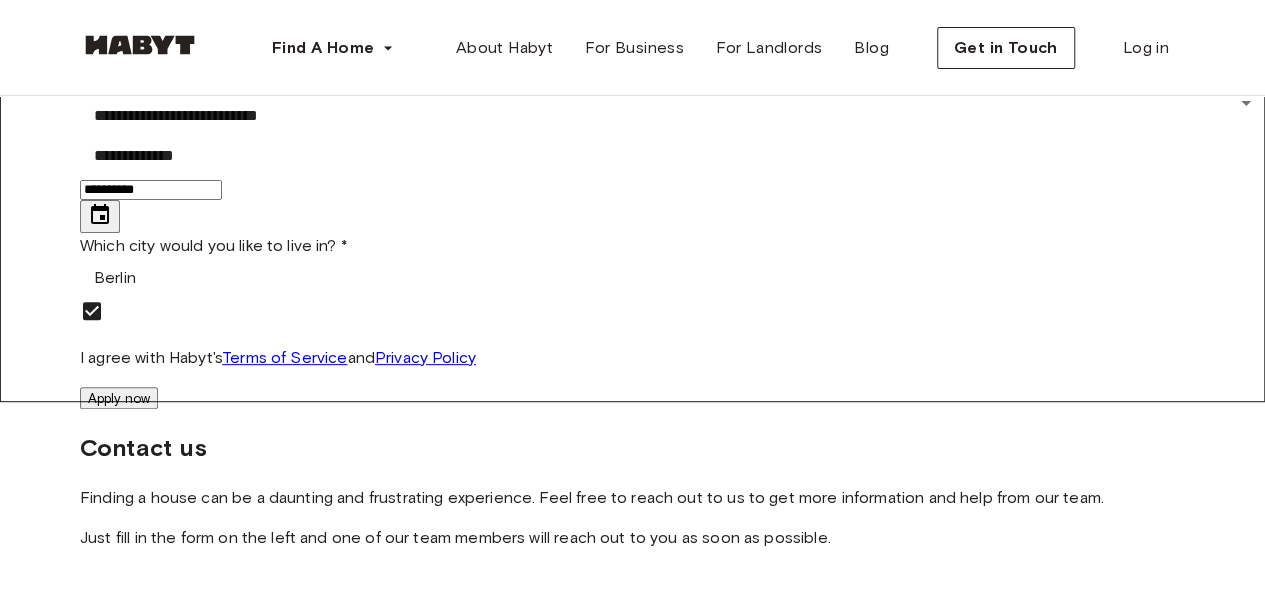 click on "Apply now" at bounding box center [119, 398] 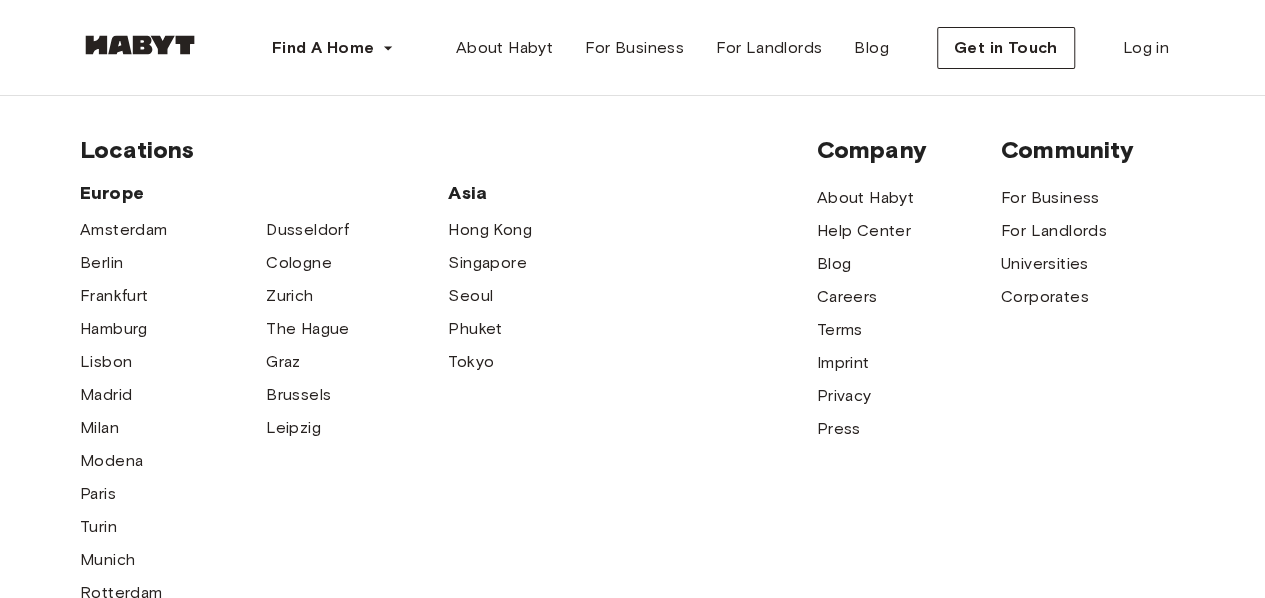 scroll, scrollTop: 0, scrollLeft: 0, axis: both 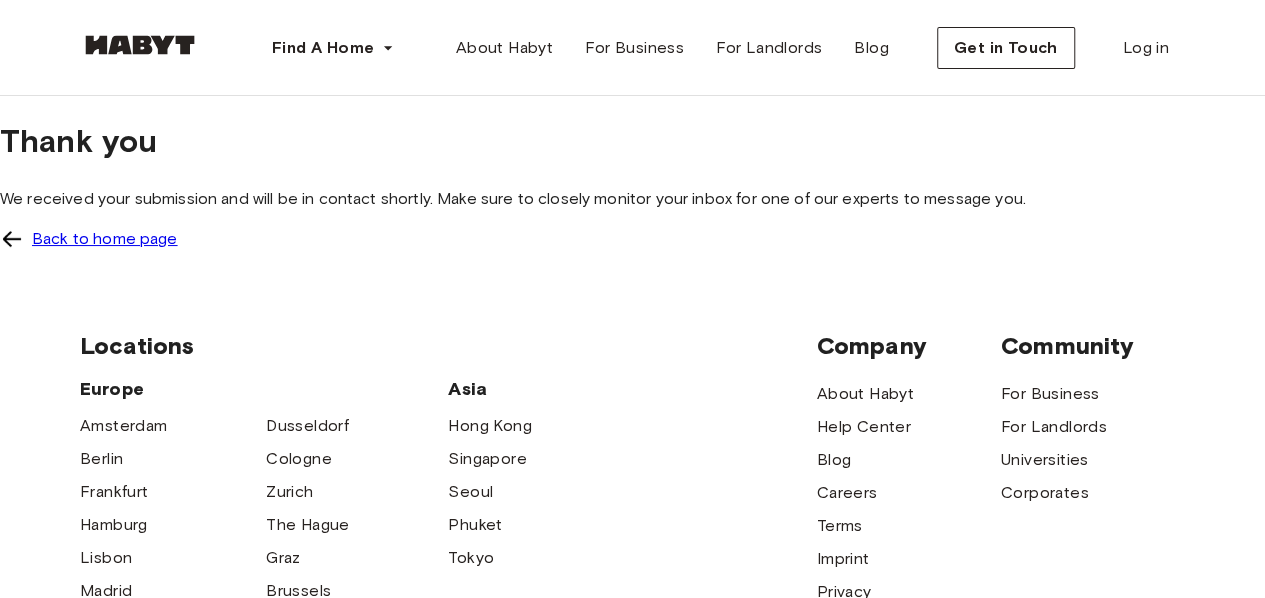 click on "Back to home page" at bounding box center [105, 239] 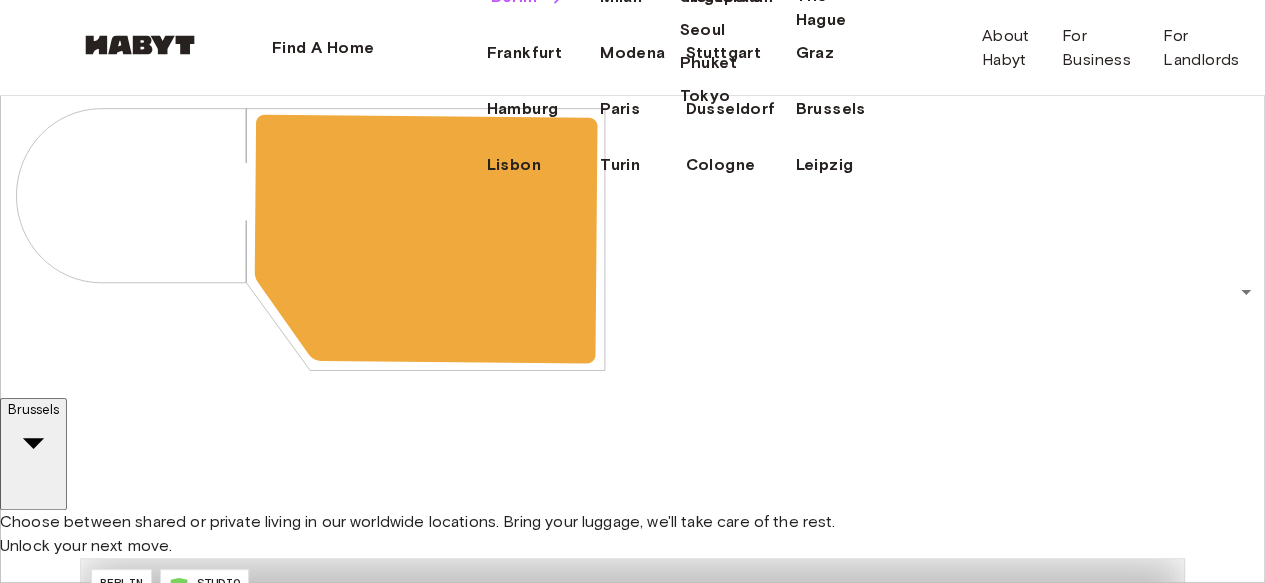 click on "Berlin" at bounding box center [513, -3] 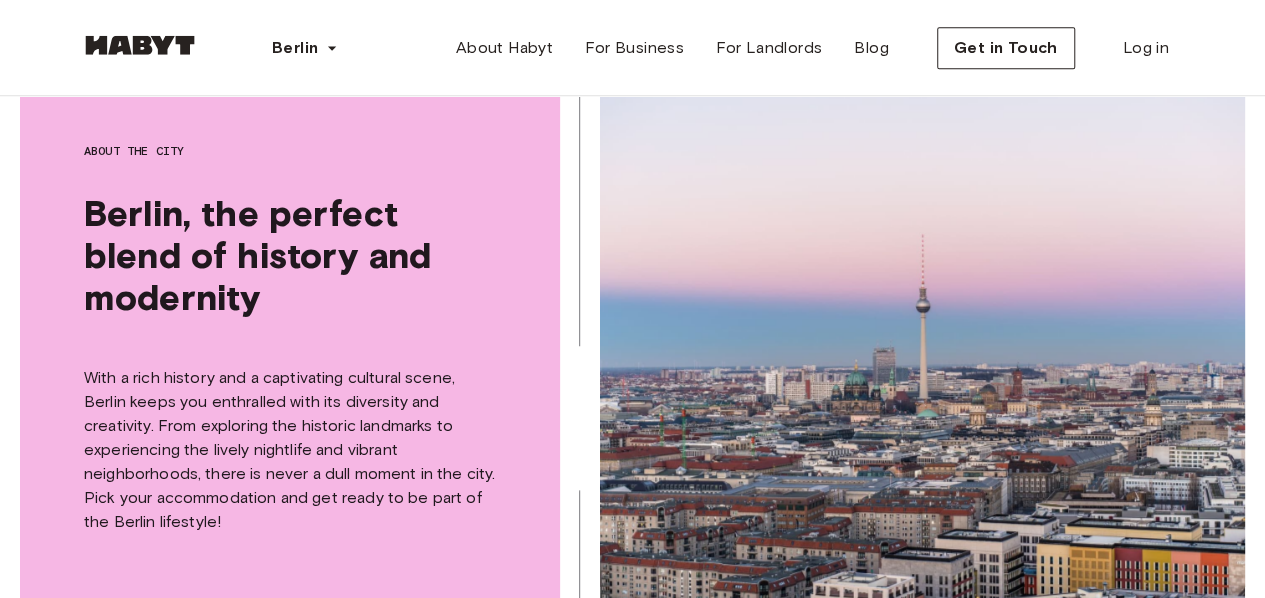scroll, scrollTop: 0, scrollLeft: 0, axis: both 